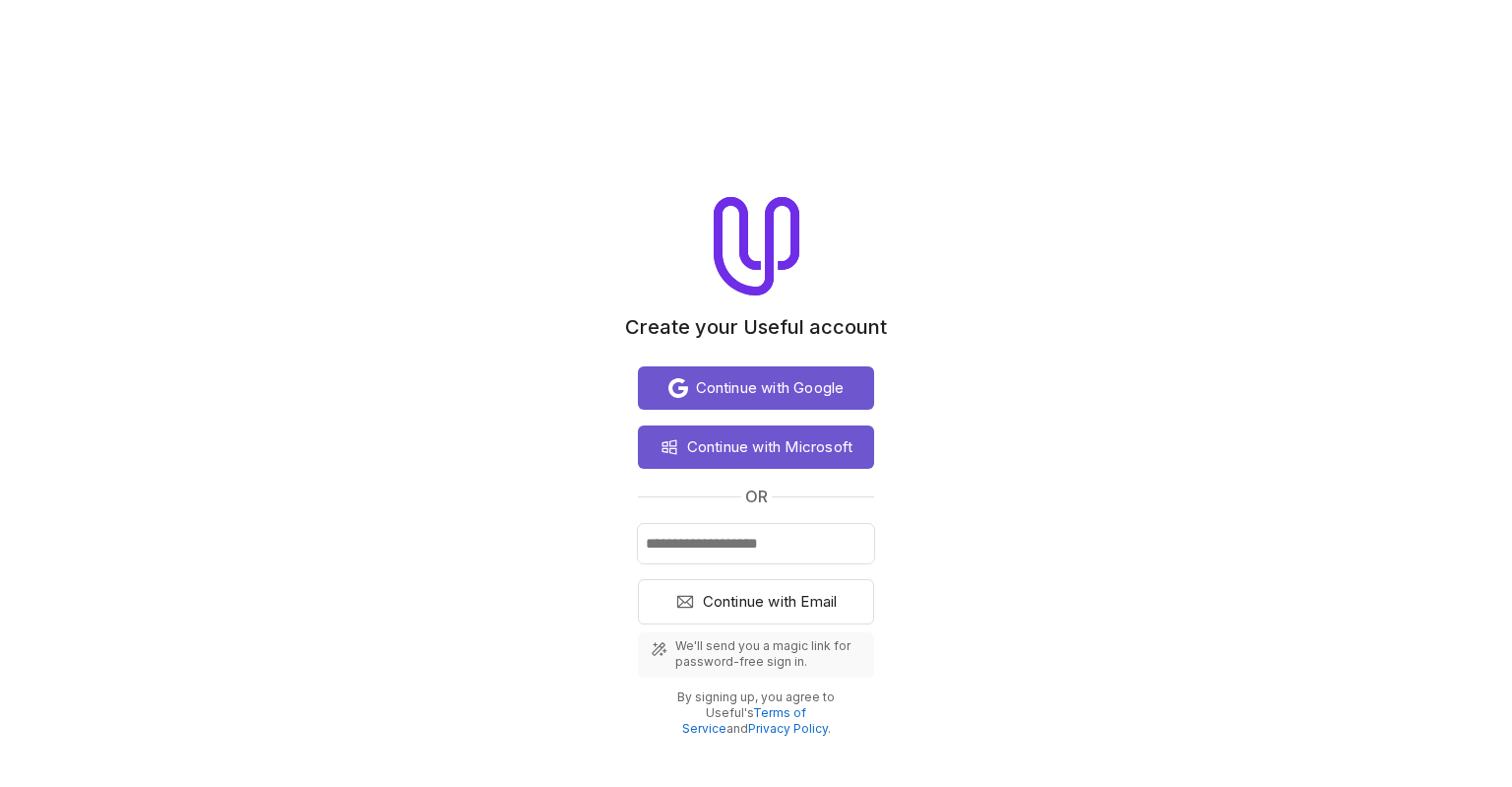 scroll, scrollTop: 0, scrollLeft: 0, axis: both 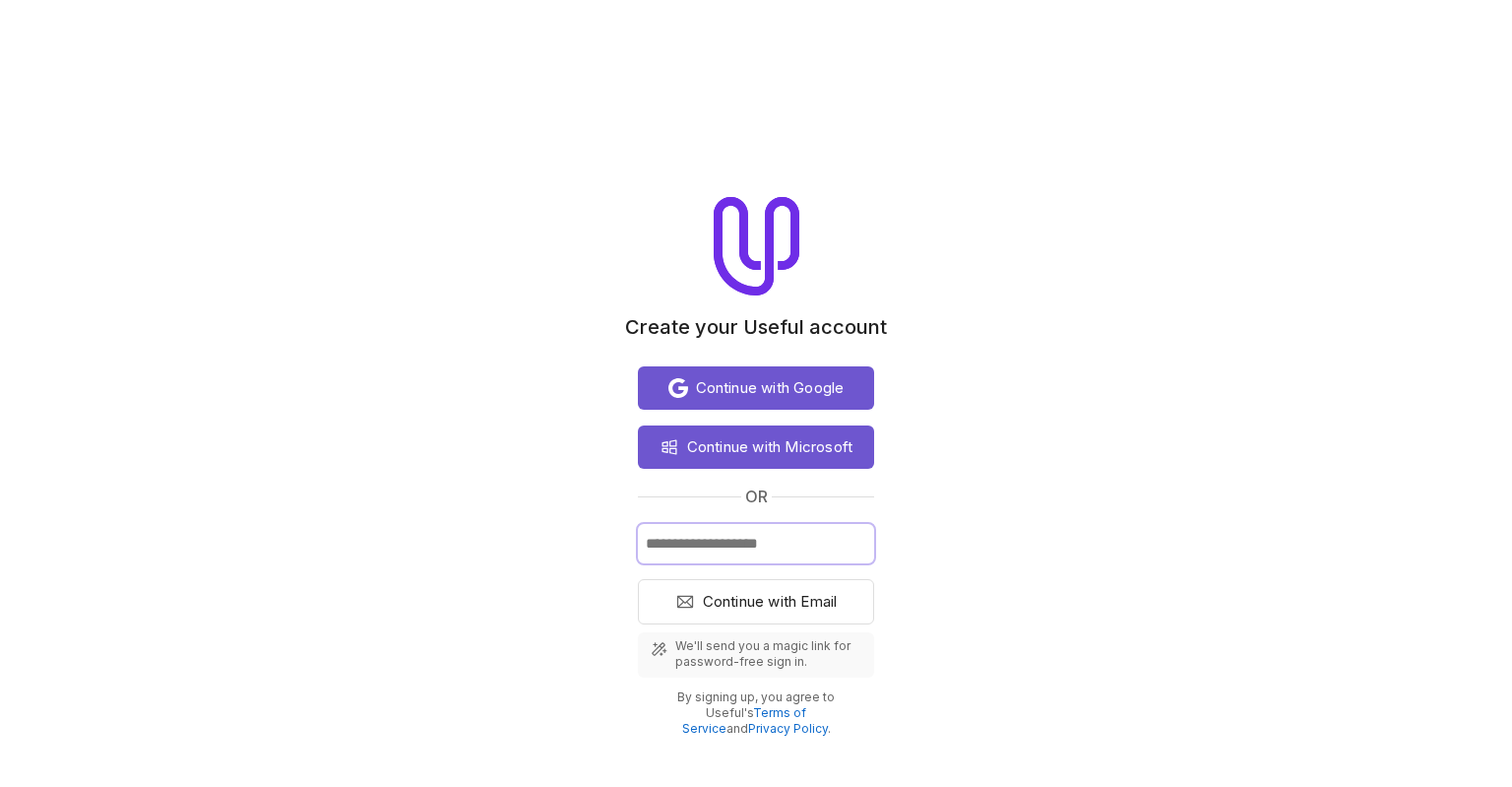 click at bounding box center [756, 544] 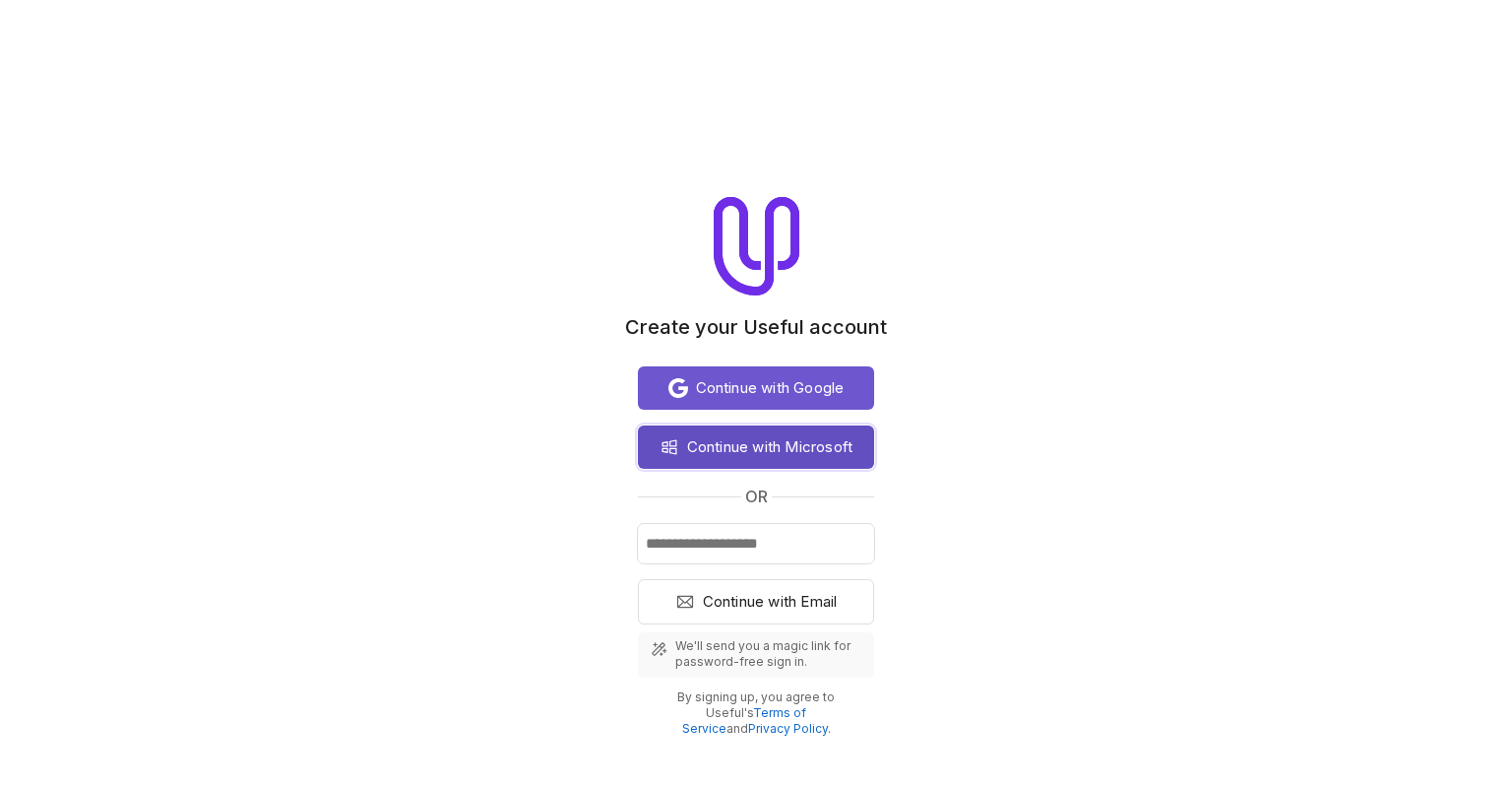 click on "Continue with Microsoft" at bounding box center [770, 447] 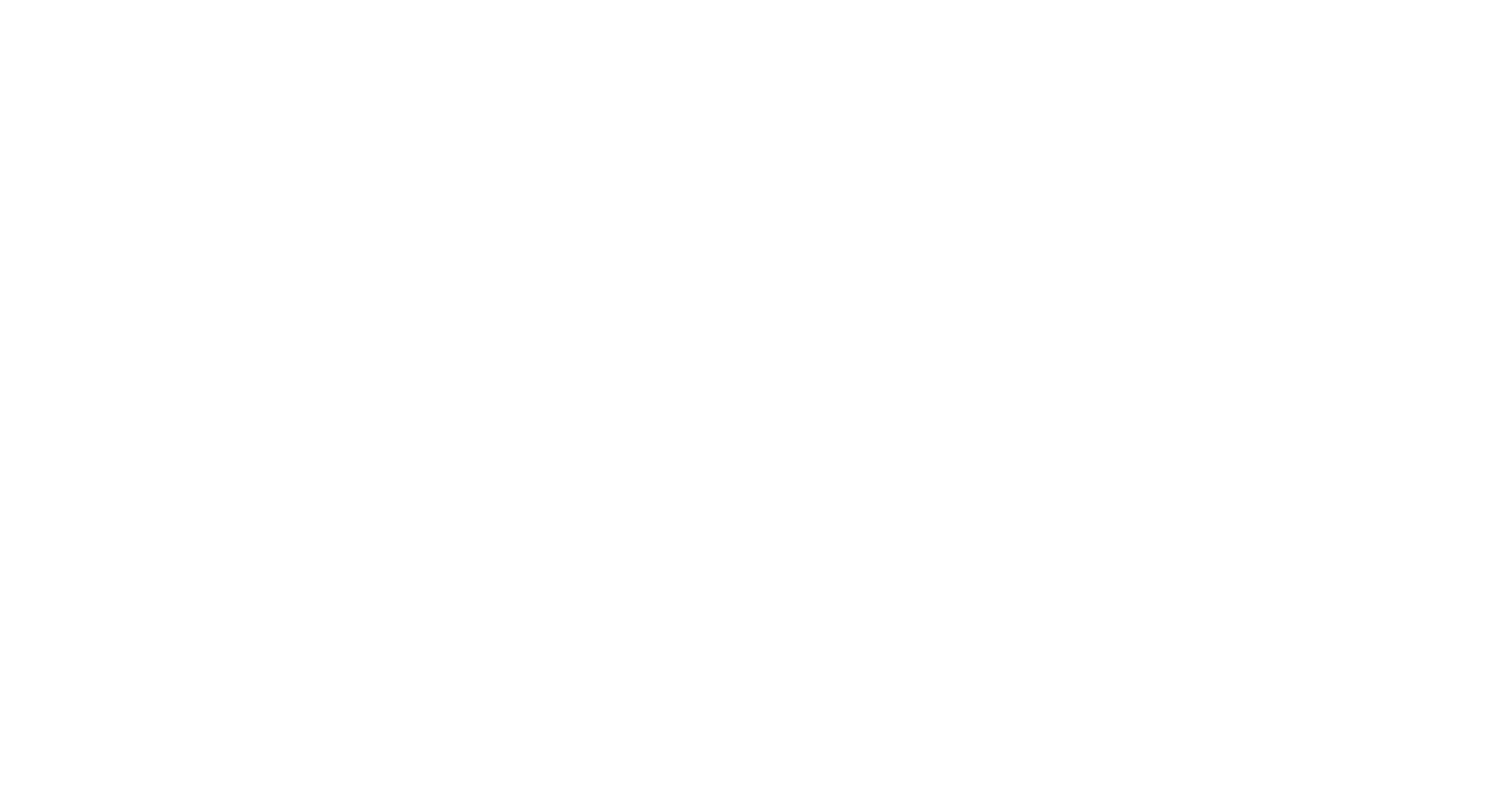 scroll, scrollTop: 0, scrollLeft: 0, axis: both 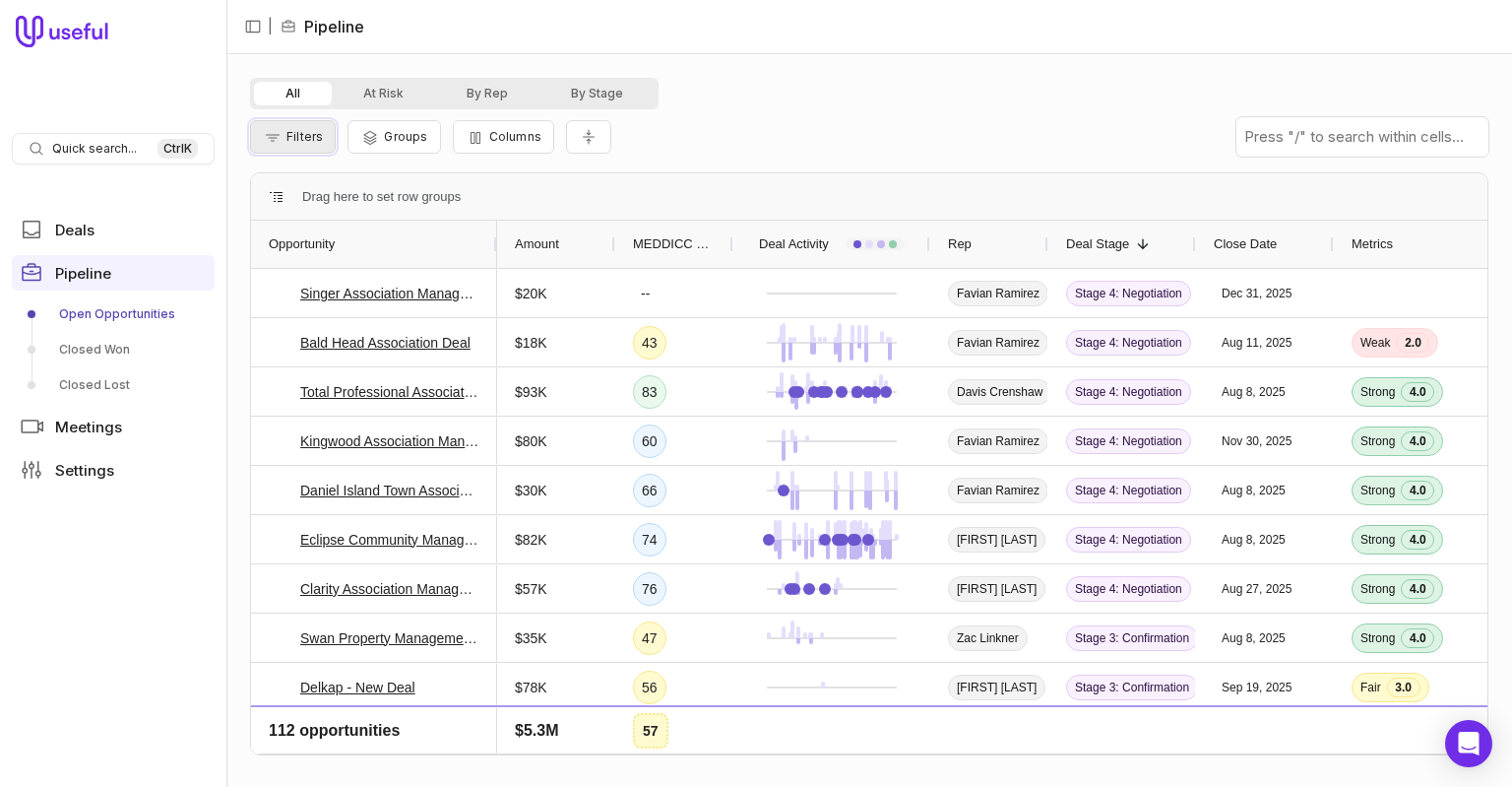 click 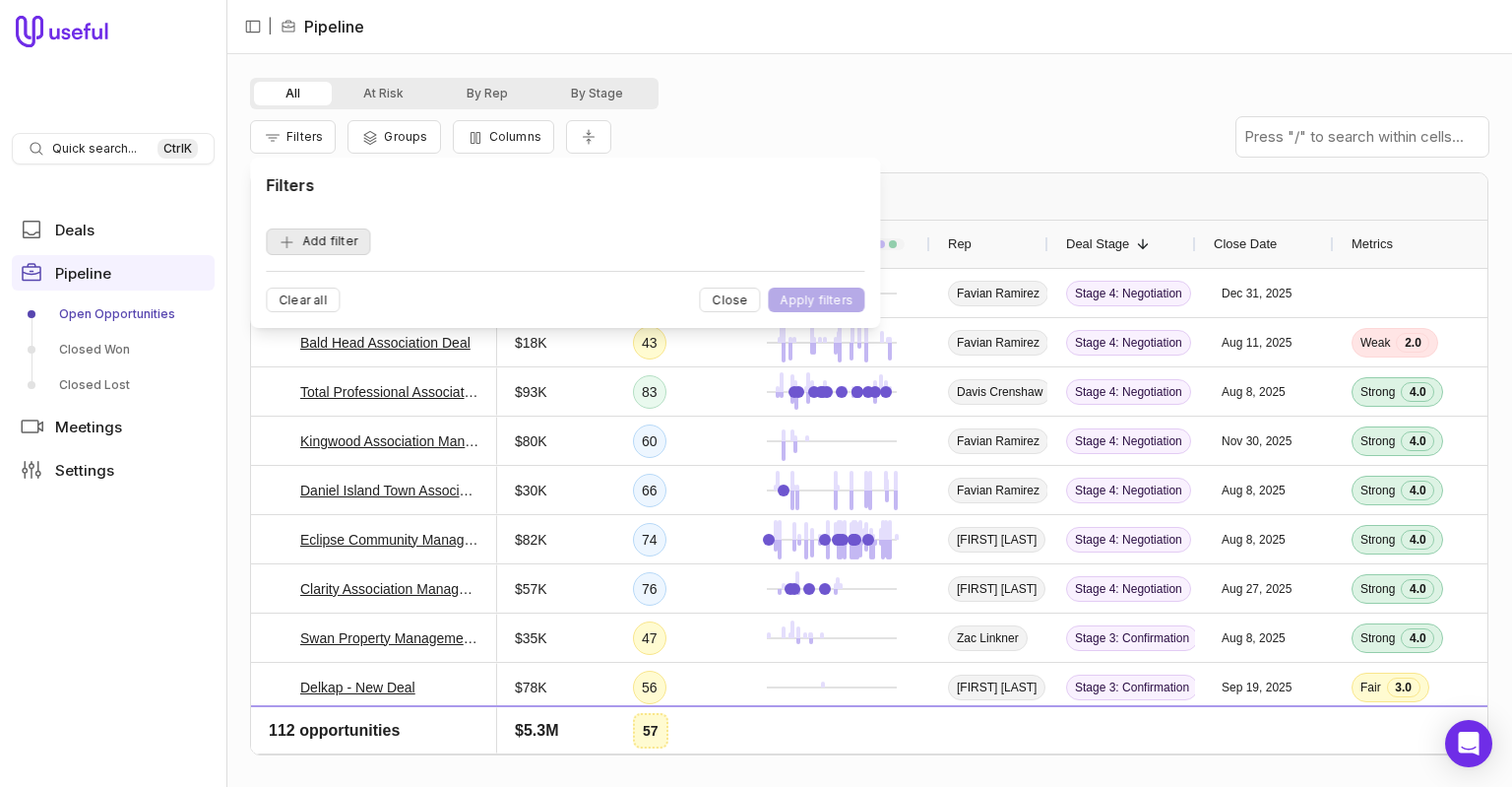 click on "Add filter" at bounding box center (318, 241) 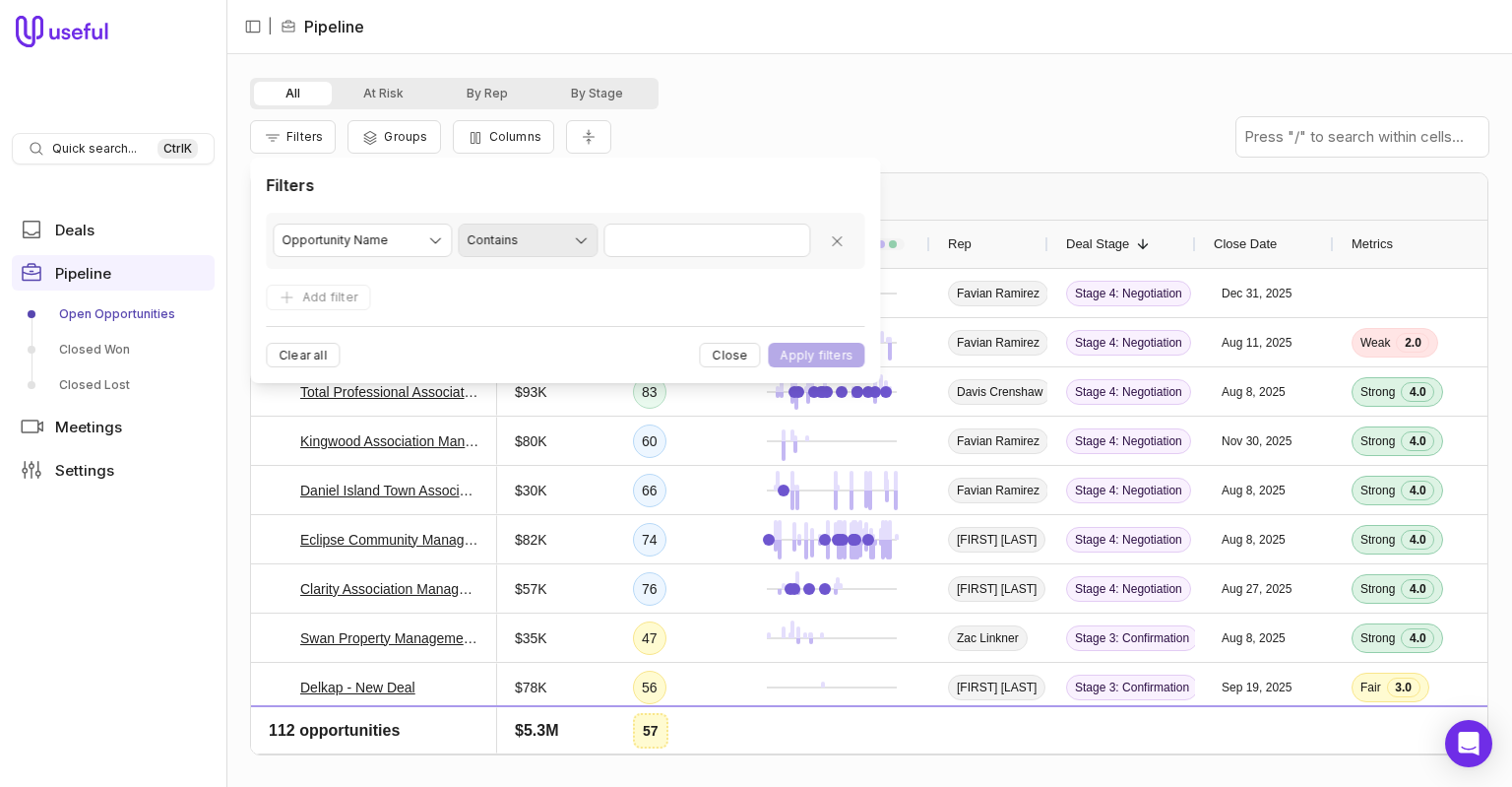 click on "Quick search... Ctrl K Deals Pipeline Open Opportunities Closed Won Closed Lost Meetings Settings | Pipeline All At Risk By Rep By Stage Filters Groups Columns Drag here to set row groups Drag here to set column labels
Opportunity
Amount
MEDDICC Score
1" at bounding box center (756, 393) 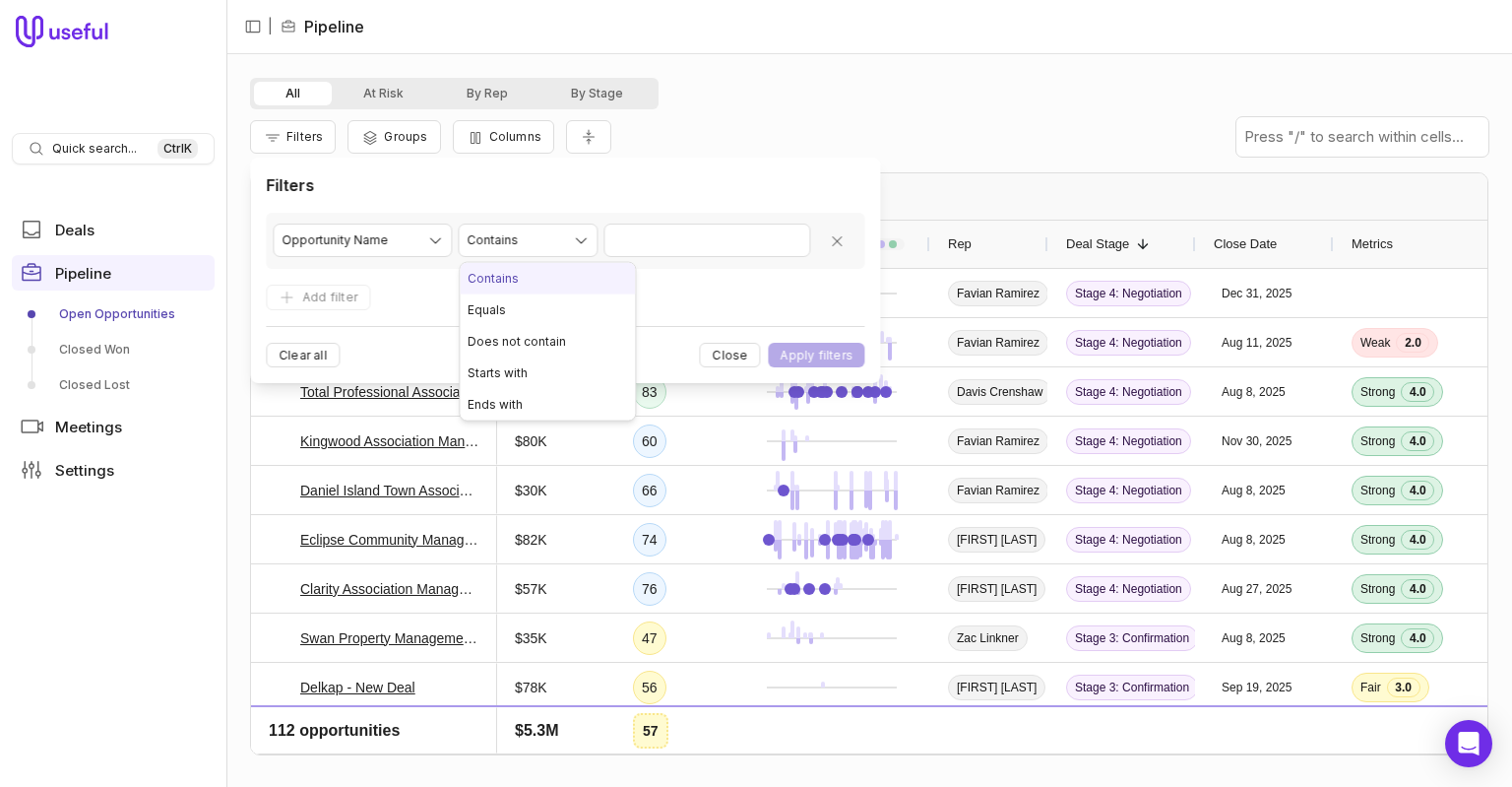 drag, startPoint x: 673, startPoint y: 254, endPoint x: 679, endPoint y: 245, distance: 10.816654 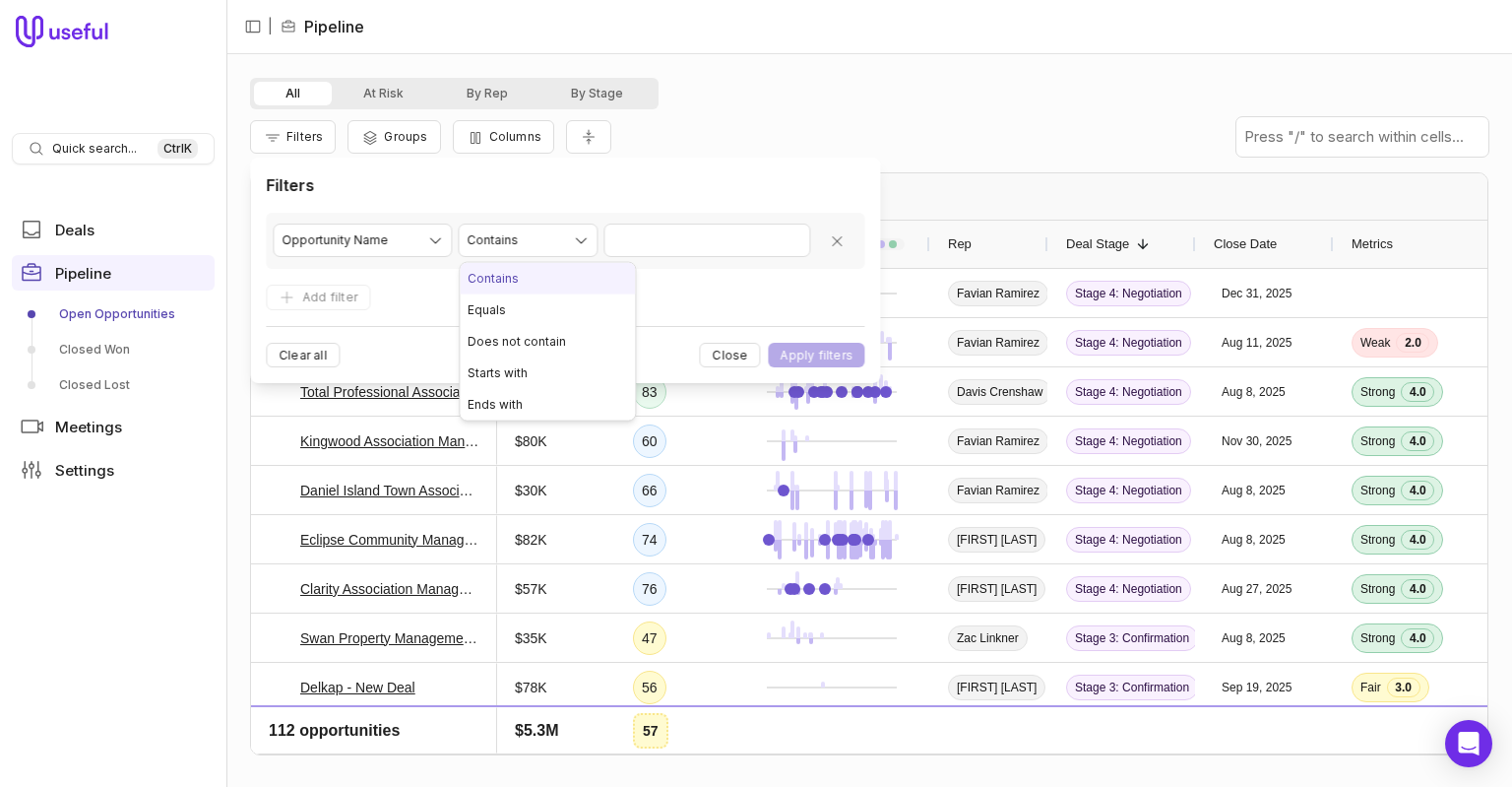 click on "Quick search... Ctrl K Deals Pipeline Open Opportunities Closed Won Closed Lost Meetings Settings | Pipeline All At Risk By Rep By Stage Filters Groups Columns Drag here to set row groups Drag here to set column labels
Opportunity
Amount
MEDDICC Score
1" at bounding box center [756, 393] 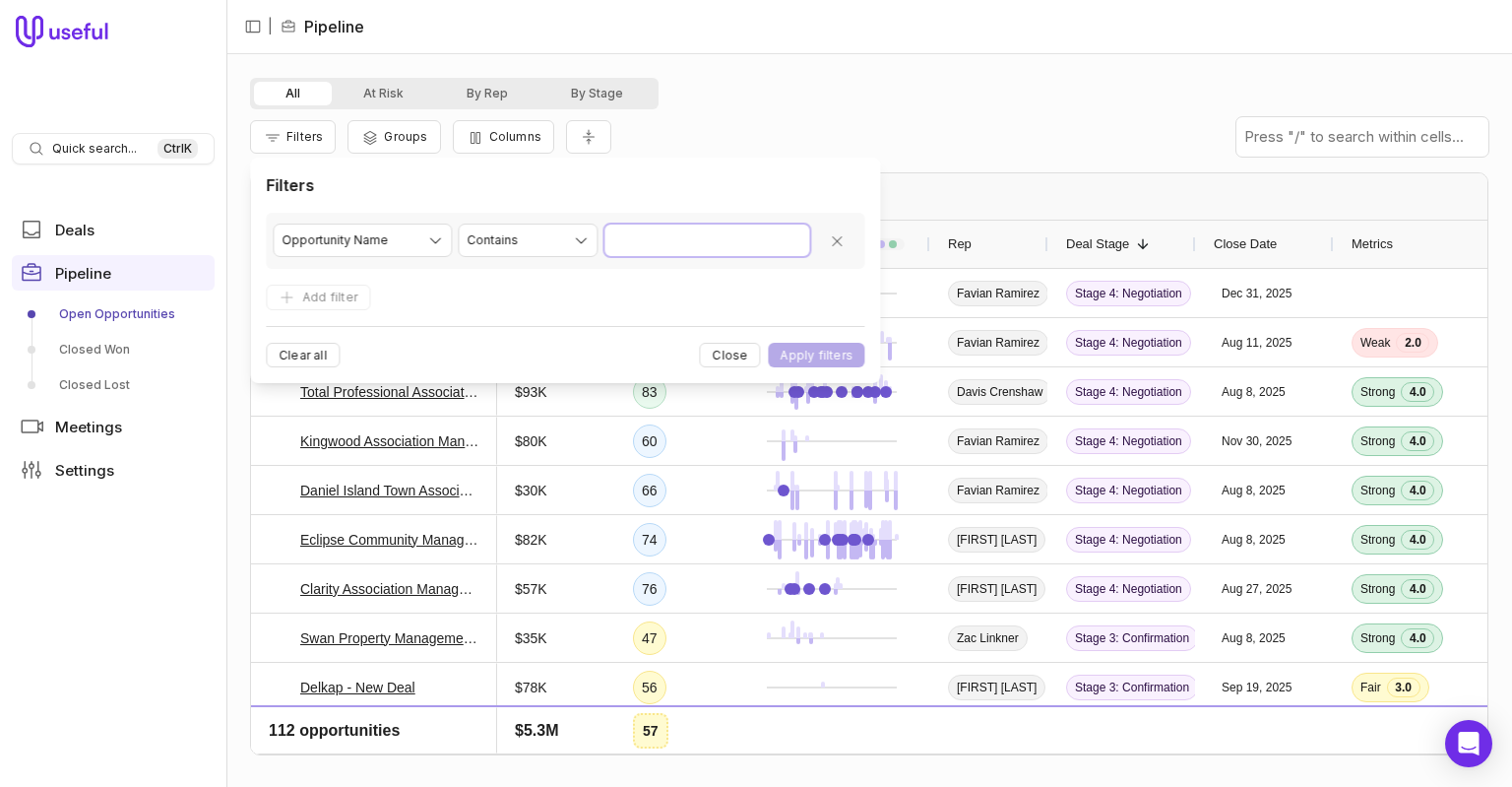 click at bounding box center (707, 240) 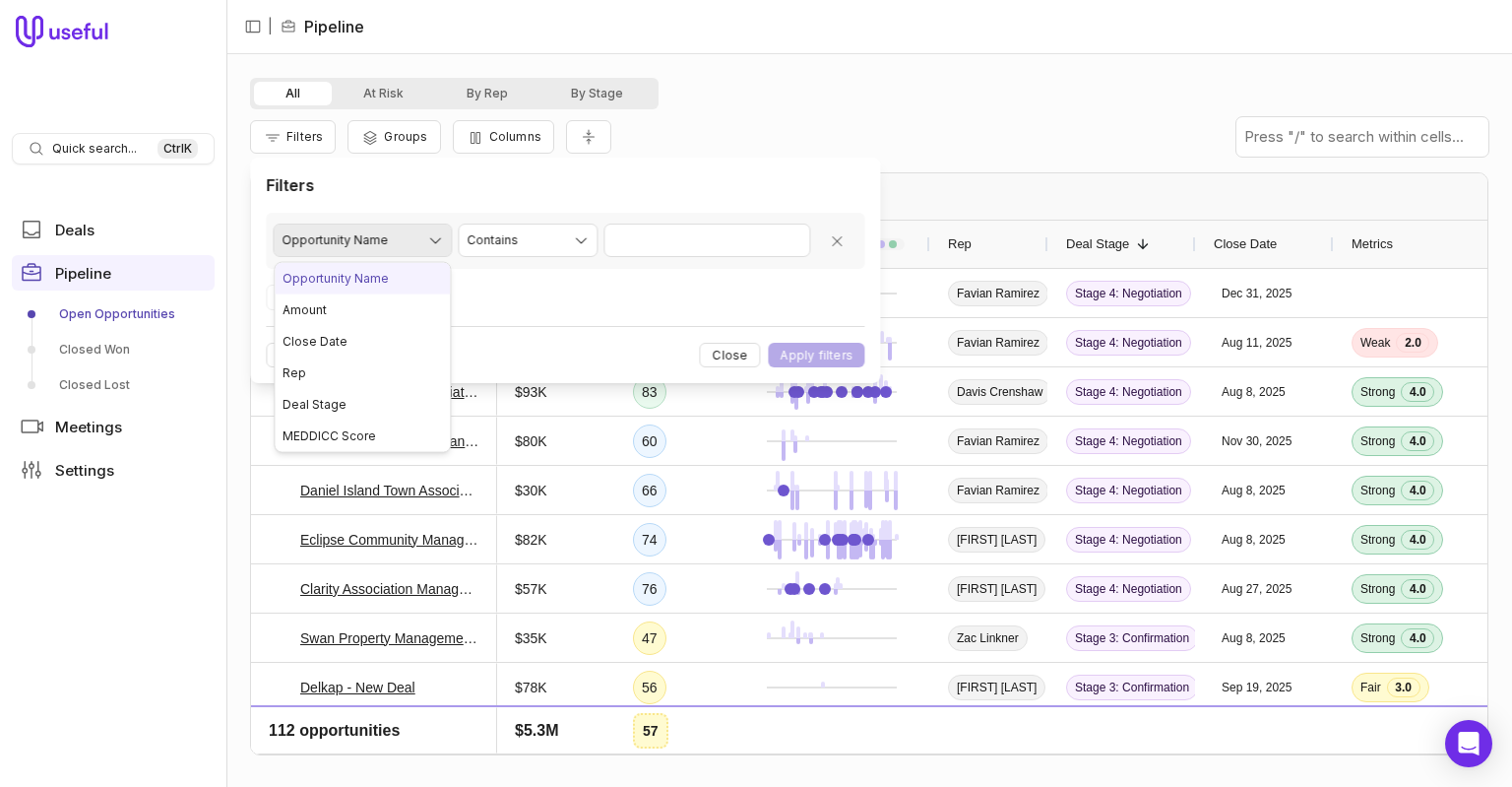 click on "Quick search... Ctrl K Deals Pipeline Open Opportunities Closed Won Closed Lost Meetings Settings | Pipeline All At Risk By Rep By Stage Filters Groups Columns Drag here to set row groups Drag here to set column labels
Opportunity
Amount
MEDDICC Score
1" at bounding box center (756, 393) 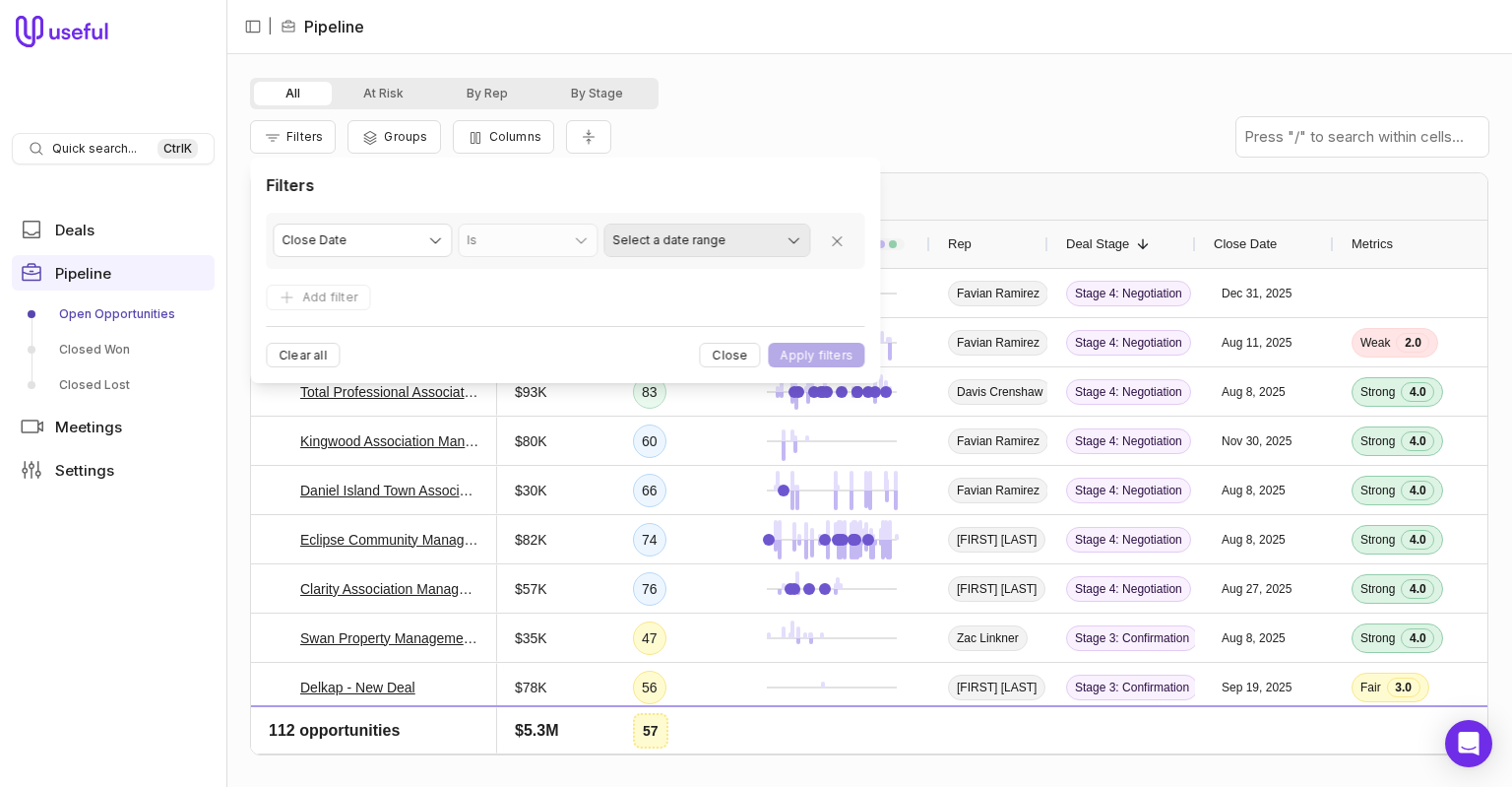 click on "Quick search... Ctrl K Deals Pipeline Open Opportunities Closed Won Closed Lost Meetings Settings | Pipeline All At Risk By Rep By Stage Filters Groups Columns Drag here to set row groups Drag here to set column labels
Opportunity
Amount
MEDDICC Score
1" at bounding box center [756, 393] 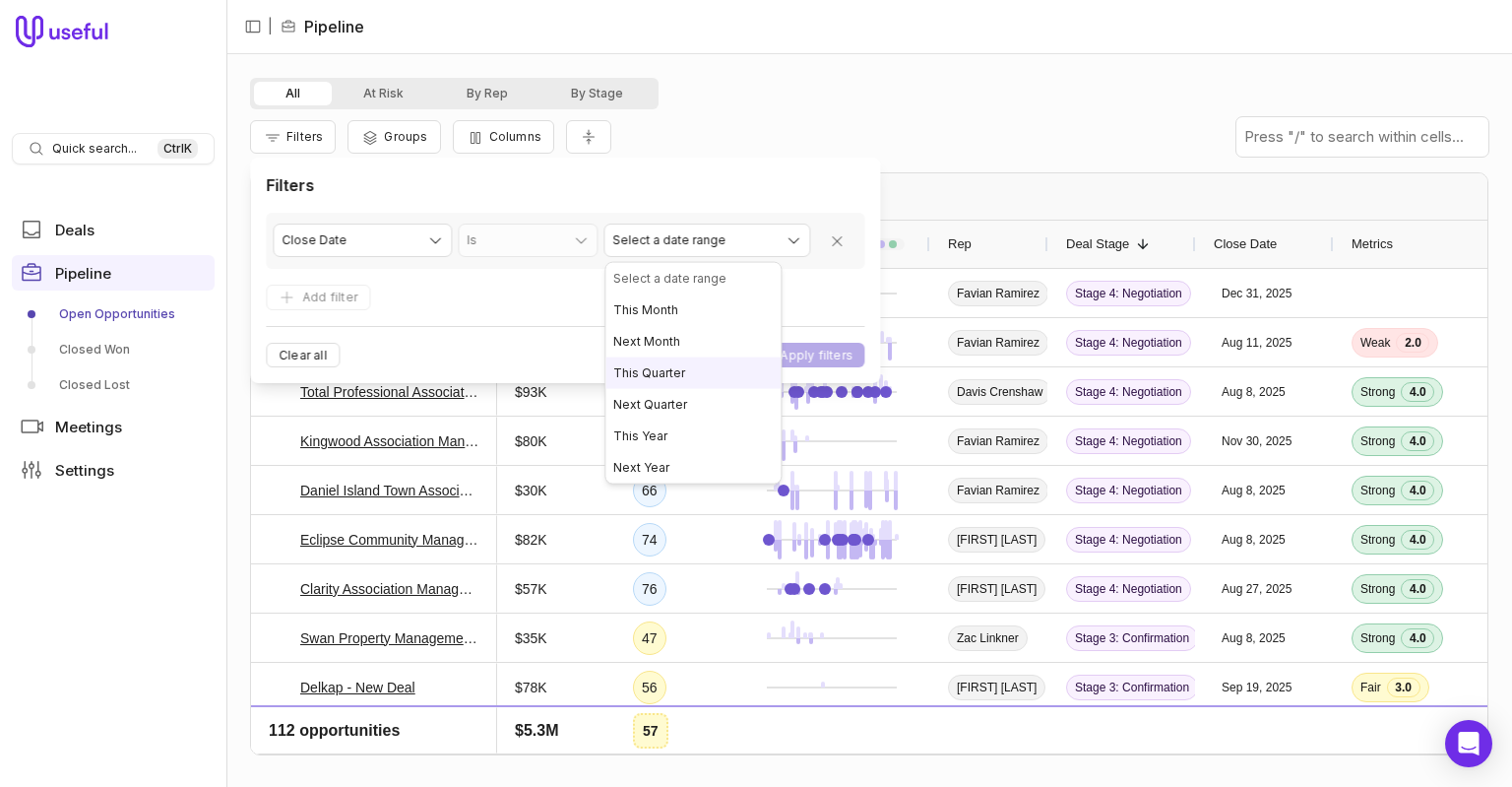 select on "**********" 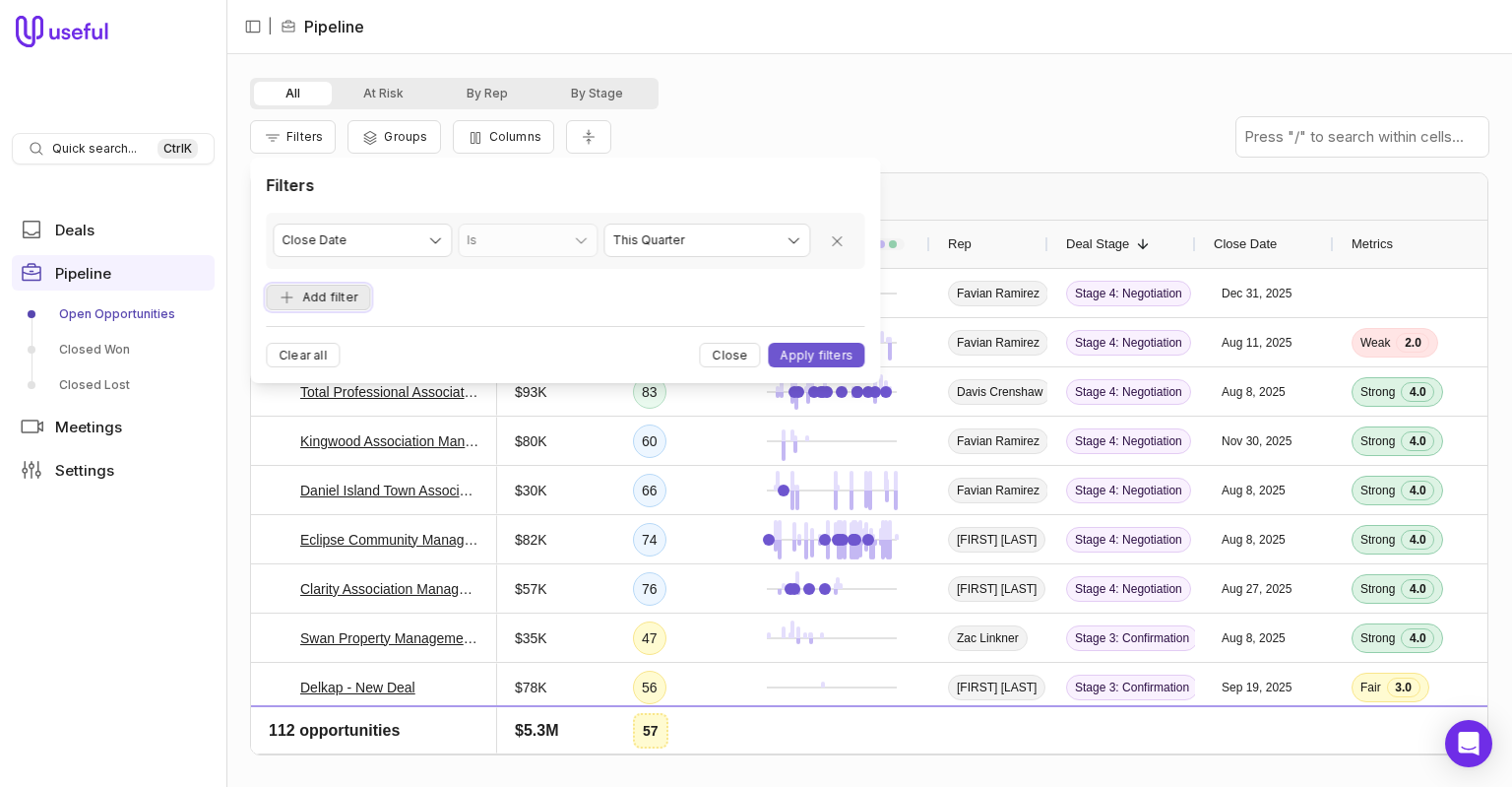 click on "Add filter" at bounding box center [318, 297] 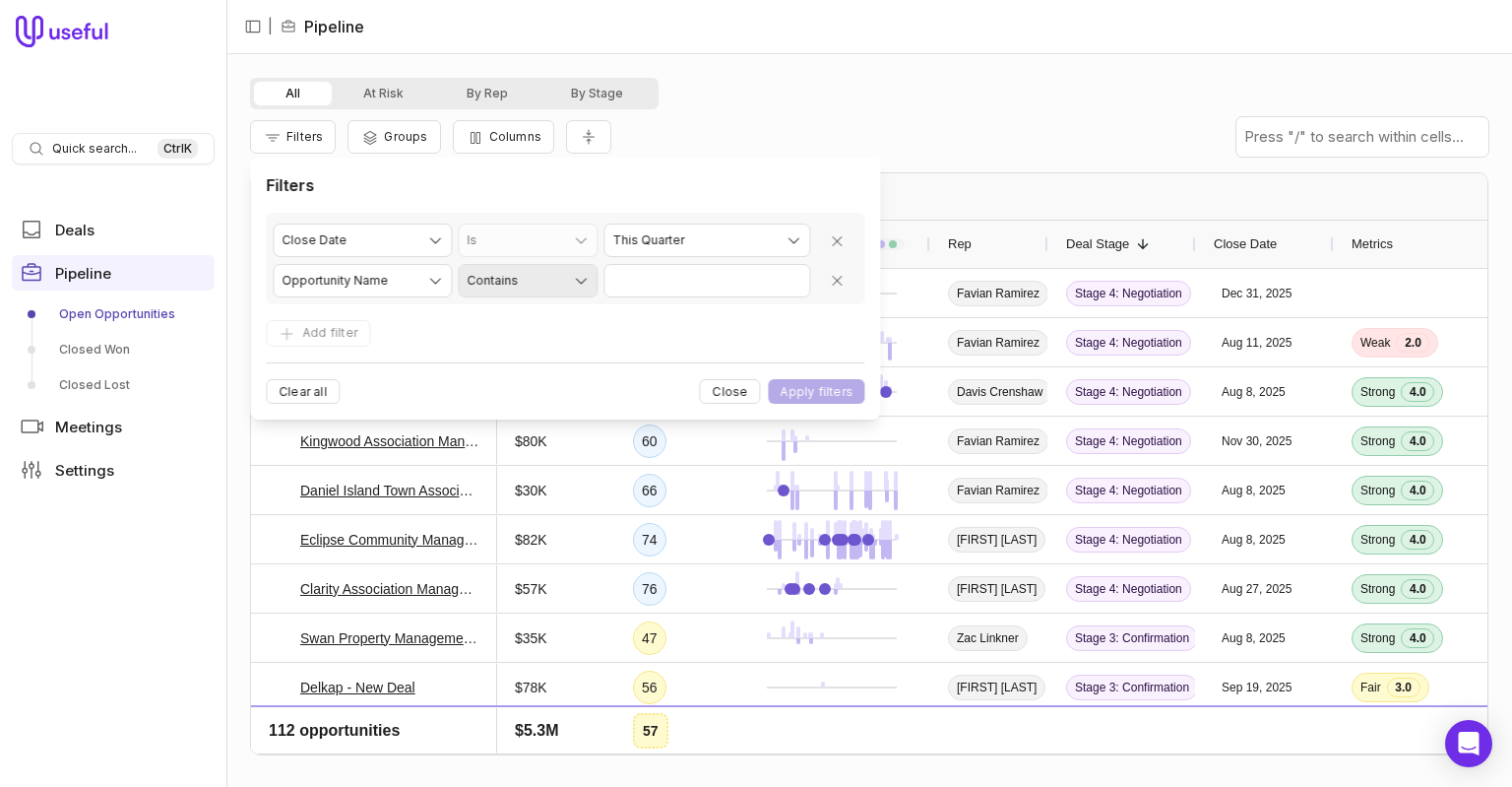 click on "Quick search... Ctrl K Deals Pipeline Open Opportunities Closed Won Closed Lost Meetings Settings | Pipeline All At Risk By Rep By Stage Filters Groups Columns Drag here to set row groups Drag here to set column labels
Opportunity
Amount
MEDDICC Score
1" at bounding box center (756, 393) 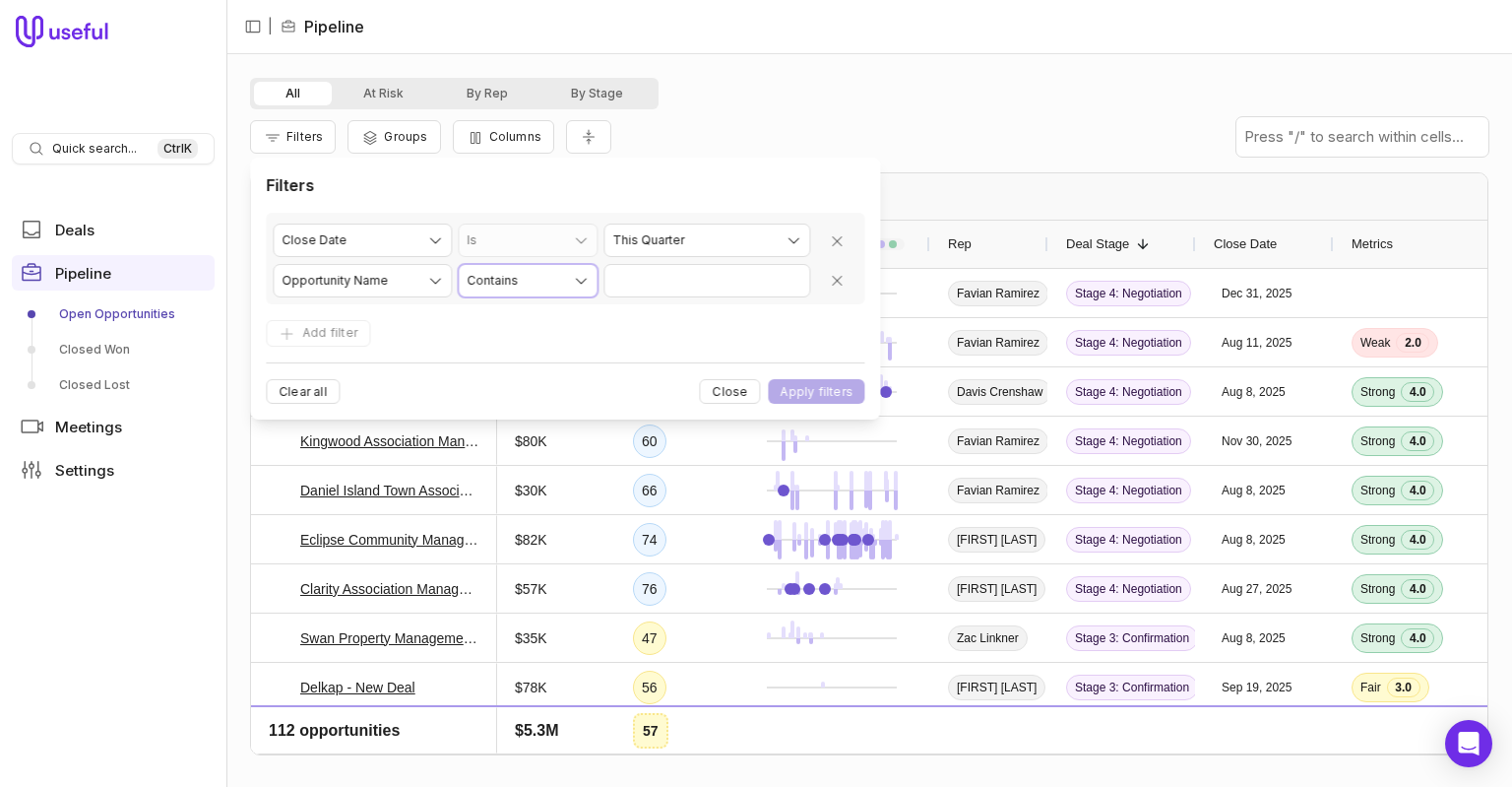 click on "Quick search... Ctrl K Deals Pipeline Open Opportunities Closed Won Closed Lost Meetings Settings | Pipeline All At Risk By Rep By Stage Filters Groups Columns Drag here to set row groups Drag here to set column labels
Opportunity
Amount
MEDDICC Score
1" at bounding box center (756, 393) 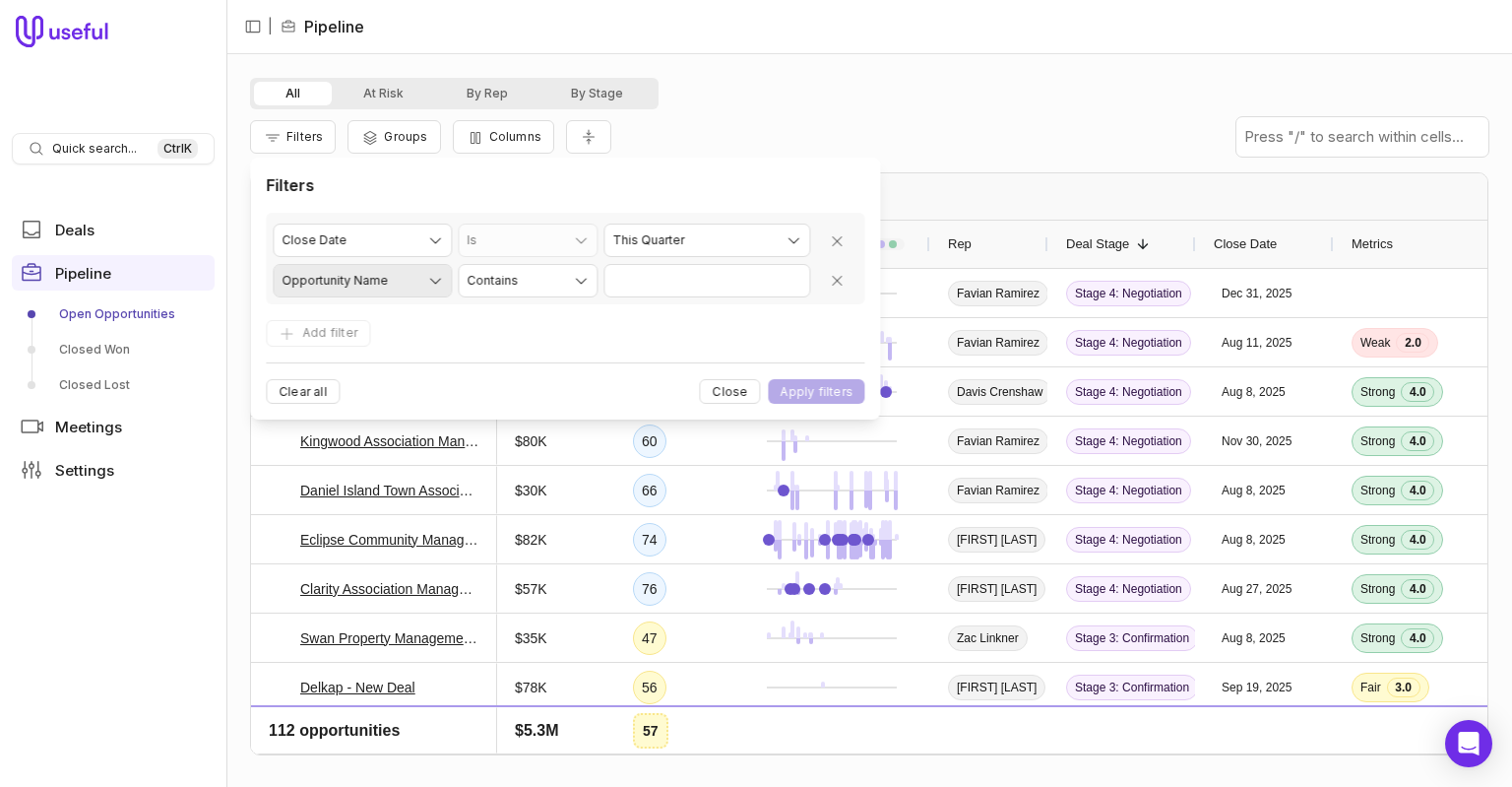 click on "Quick search... Ctrl K Deals Pipeline Open Opportunities Closed Won Closed Lost Meetings Settings | Pipeline All At Risk By Rep By Stage Filters Groups Columns Drag here to set row groups Drag here to set column labels
Opportunity
Amount
MEDDICC Score
1" at bounding box center (756, 393) 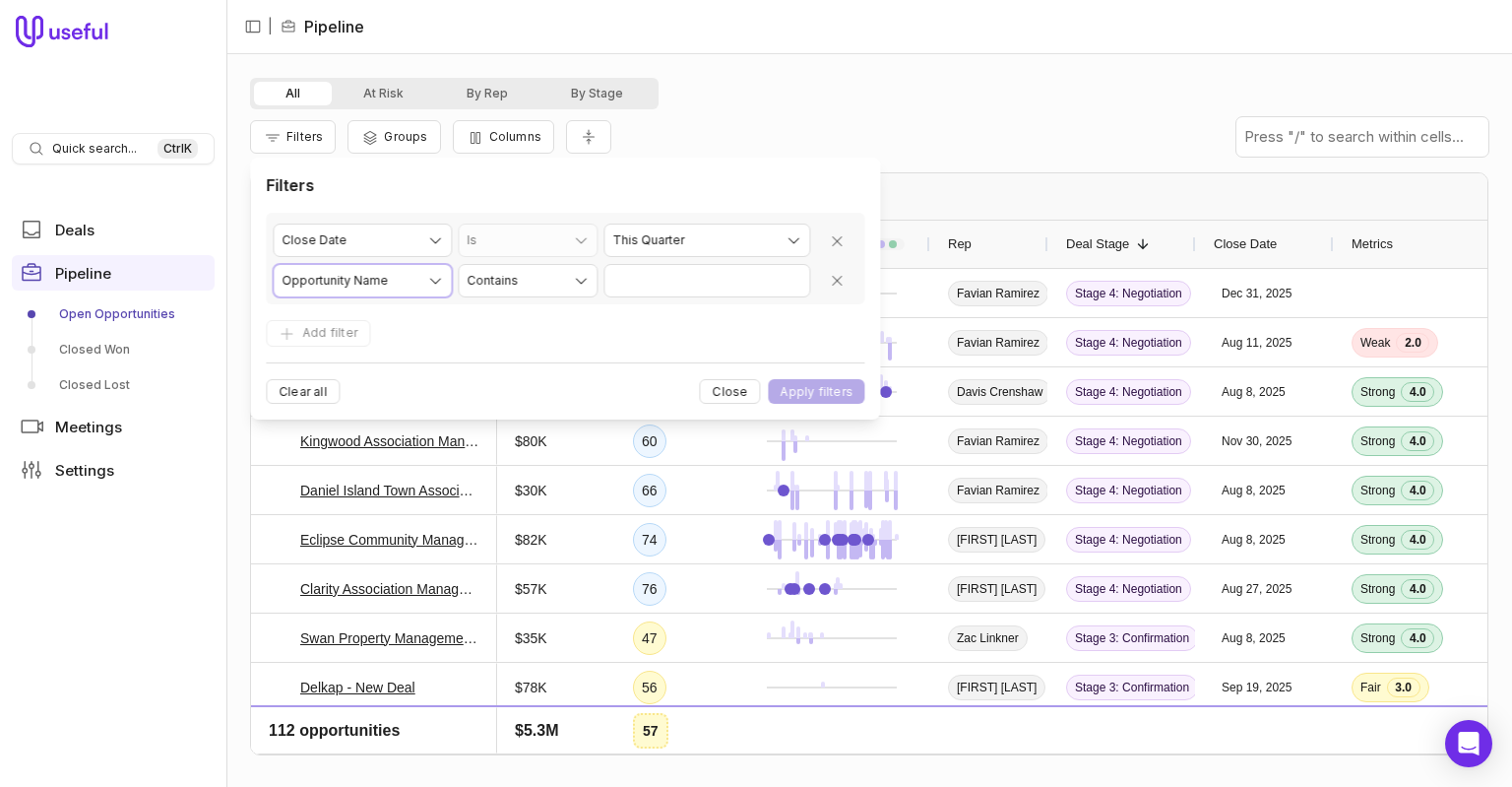 click on "Quick search... Ctrl K Deals Pipeline Open Opportunities Closed Won Closed Lost Meetings Settings | Pipeline All At Risk By Rep By Stage Filters Groups Columns Drag here to set row groups Drag here to set column labels
Opportunity
Amount
MEDDICC Score
1" at bounding box center [756, 393] 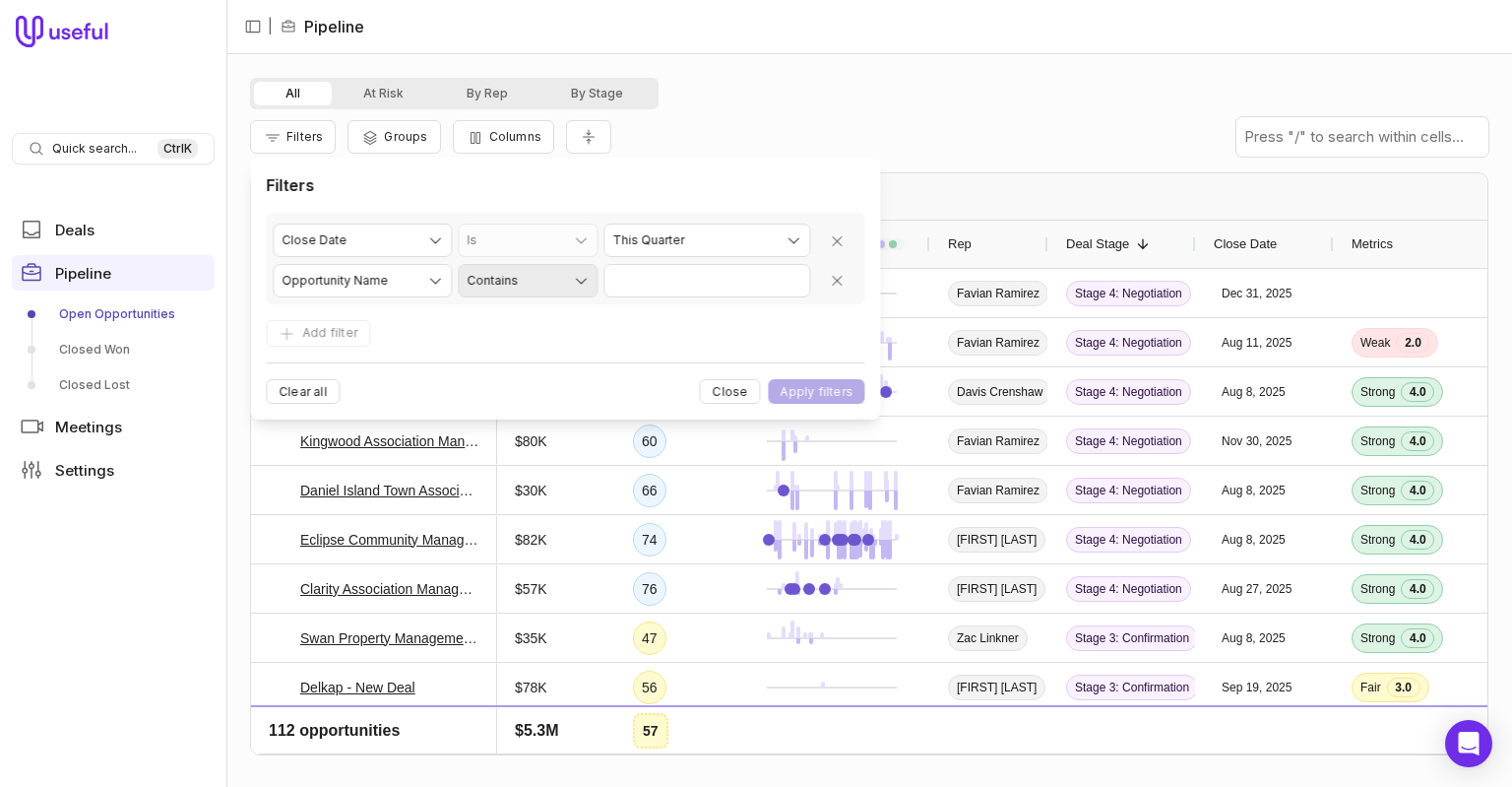 click on "Quick search... Ctrl K Deals Pipeline Open Opportunities Closed Won Closed Lost Meetings Settings | Pipeline All At Risk By Rep By Stage Filters Groups Columns Drag here to set row groups Drag here to set column labels
Opportunity
Amount
MEDDICC Score
1" at bounding box center [756, 393] 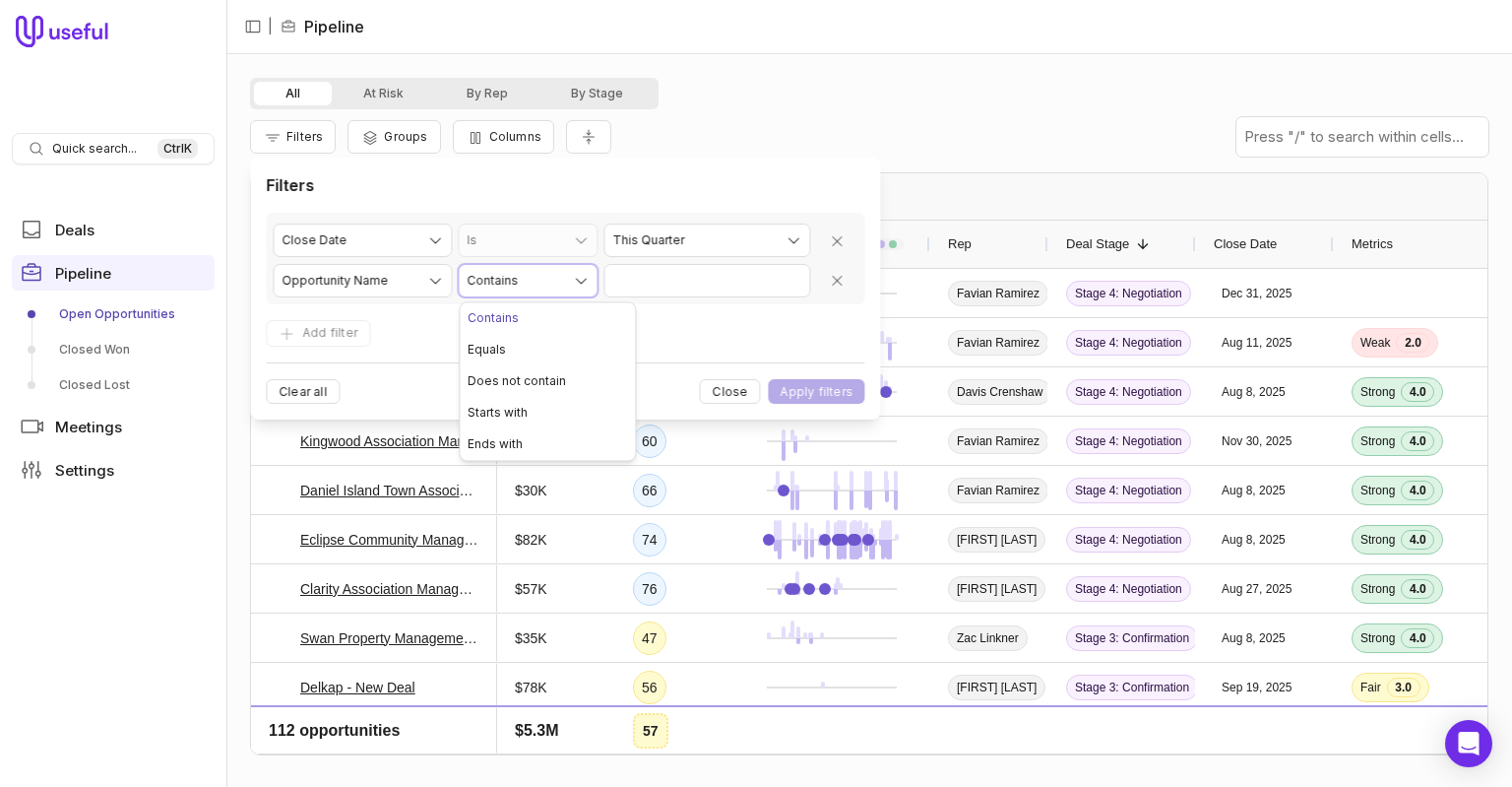 click on "Quick search... Ctrl K Deals Pipeline Open Opportunities Closed Won Closed Lost Meetings Settings | Pipeline All At Risk By Rep By Stage Filters Groups Columns Drag here to set row groups Drag here to set column labels
Opportunity
Amount
MEDDICC Score
1" at bounding box center (756, 393) 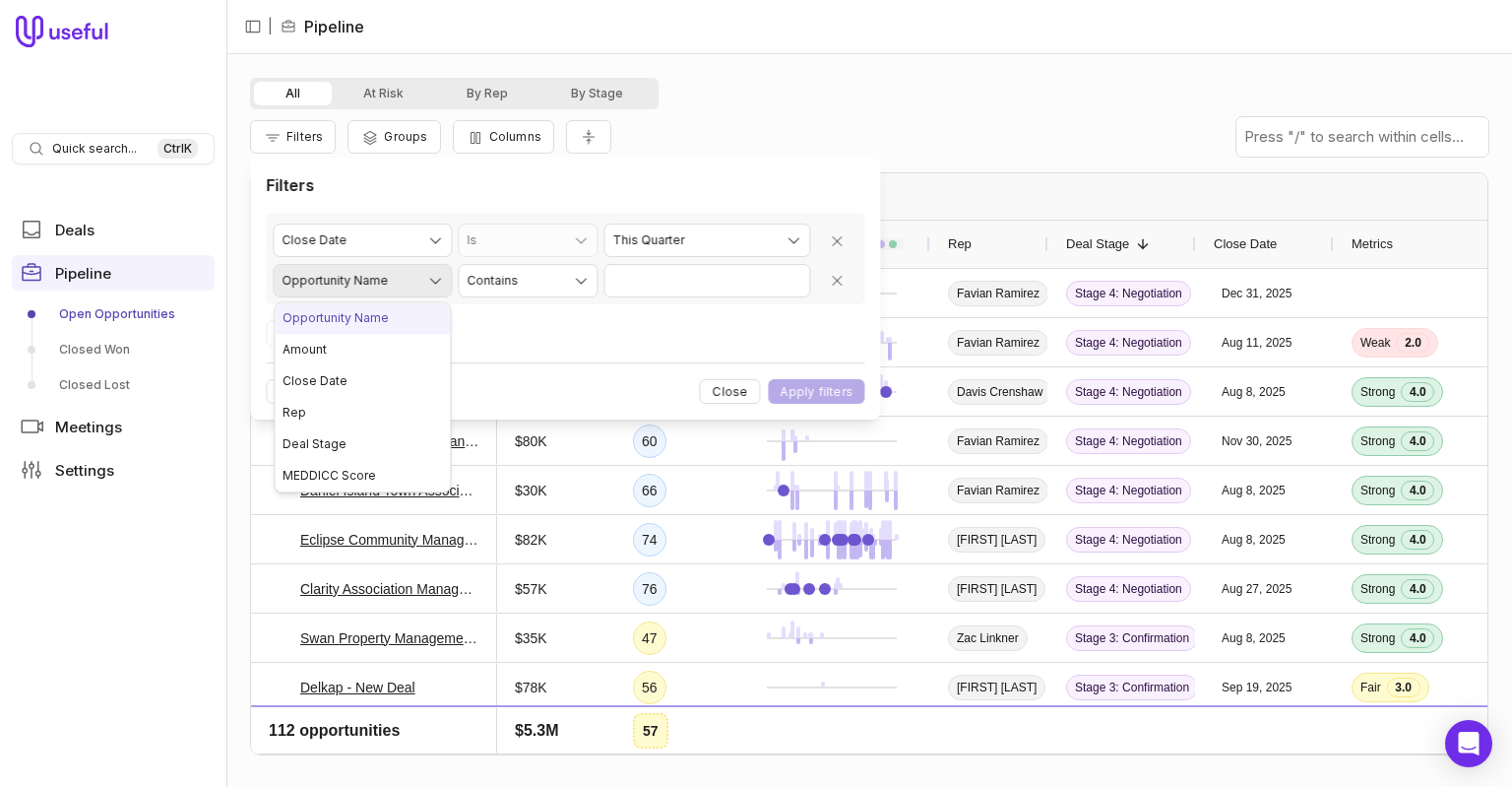 click on "Quick search... Ctrl K Deals Pipeline Open Opportunities Closed Won Closed Lost Meetings Settings | Pipeline All At Risk By Rep By Stage Filters Groups Columns Drag here to set row groups Drag here to set column labels
Opportunity
Amount
MEDDICC Score
1" at bounding box center (756, 393) 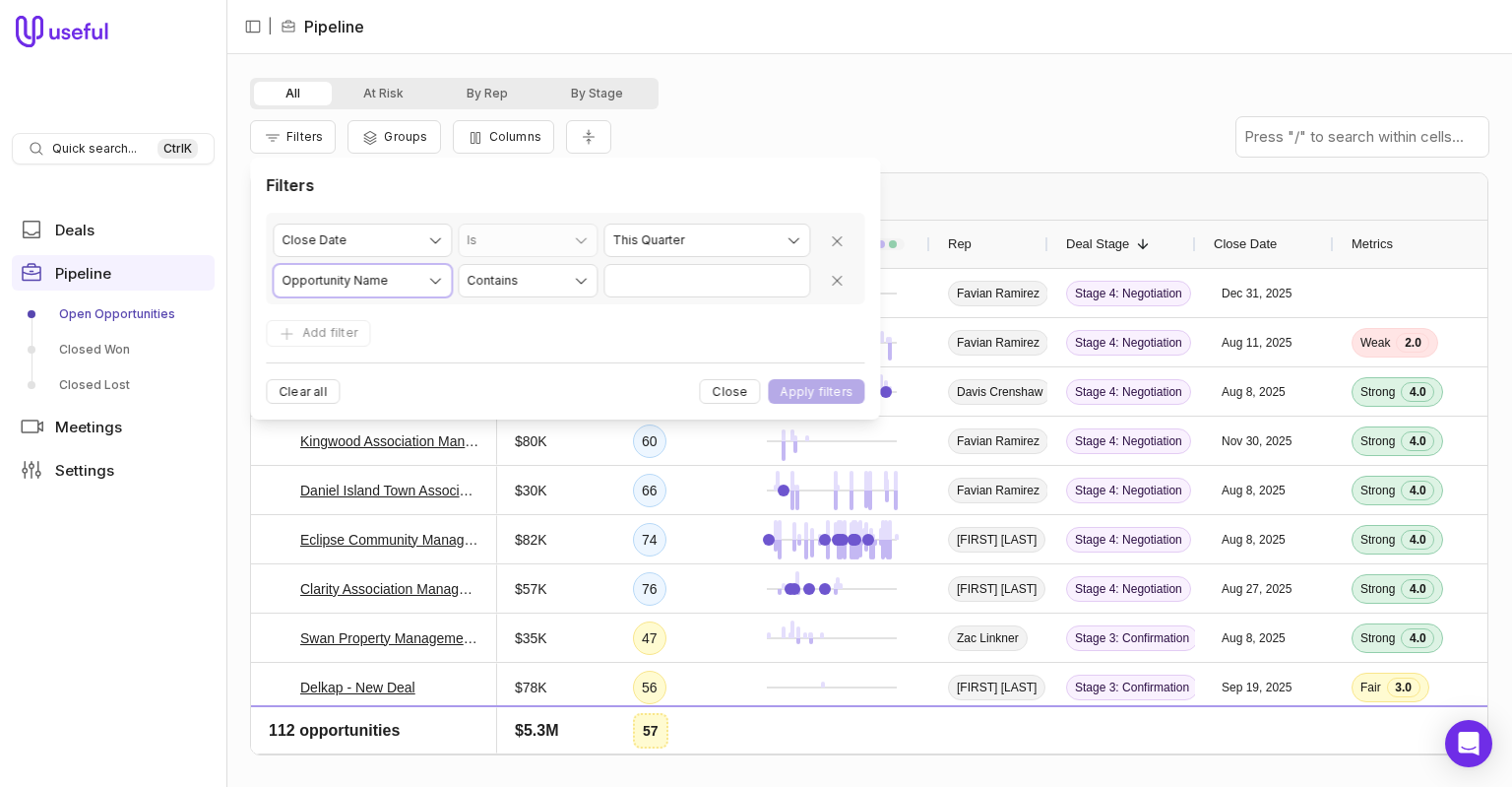 click on "Quick search... Ctrl K Deals Pipeline Open Opportunities Closed Won Closed Lost Meetings Settings | Pipeline All At Risk By Rep By Stage Filters Groups Columns Drag here to set row groups Drag here to set column labels
Opportunity
Amount
MEDDICC Score
1" at bounding box center (756, 393) 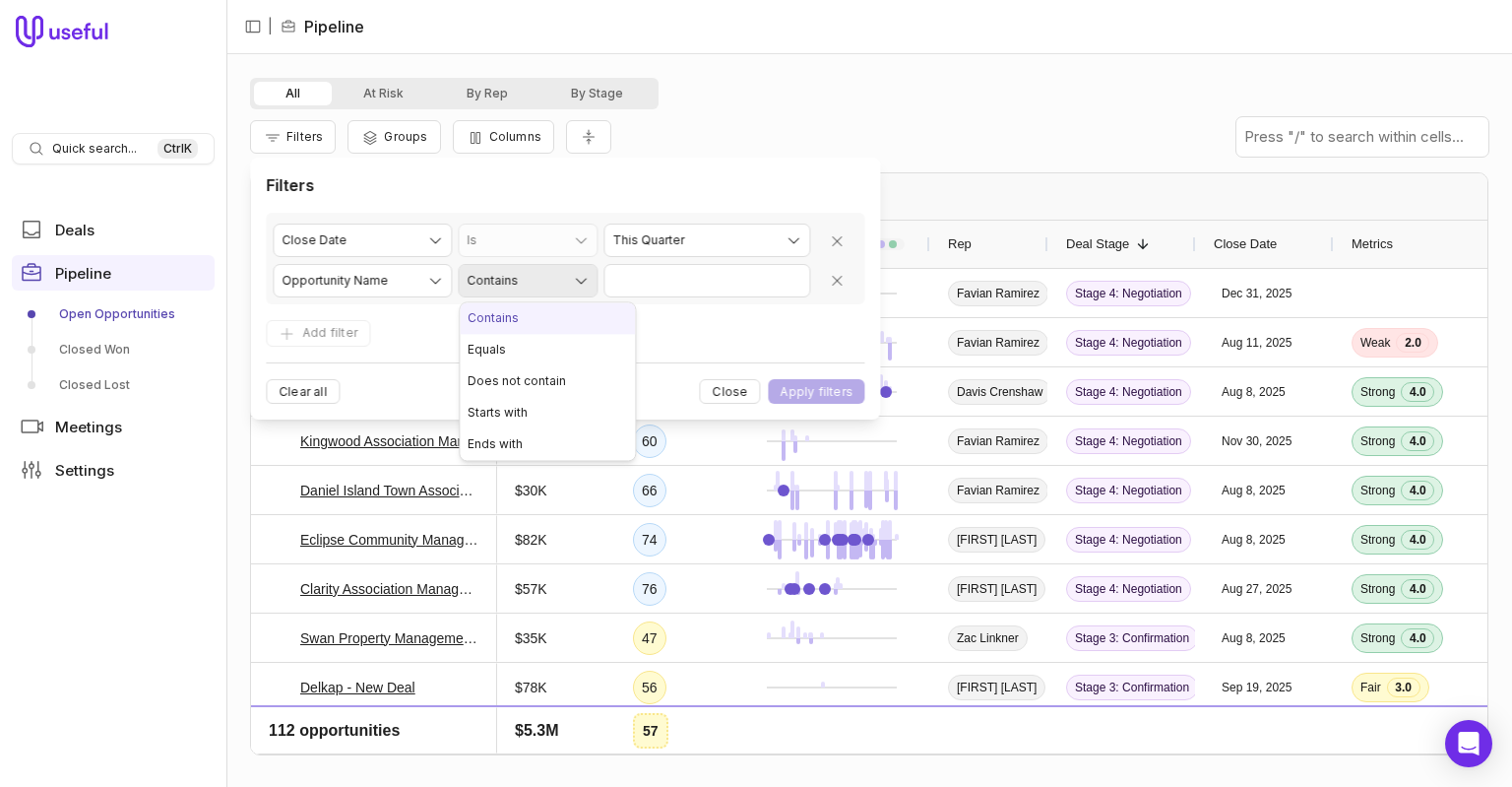 click on "Quick search... Ctrl K Deals Pipeline Open Opportunities Closed Won Closed Lost Meetings Settings | Pipeline All At Risk By Rep By Stage Filters Groups Columns Drag here to set row groups Drag here to set column labels
Opportunity
Amount
MEDDICC Score
1" at bounding box center (756, 393) 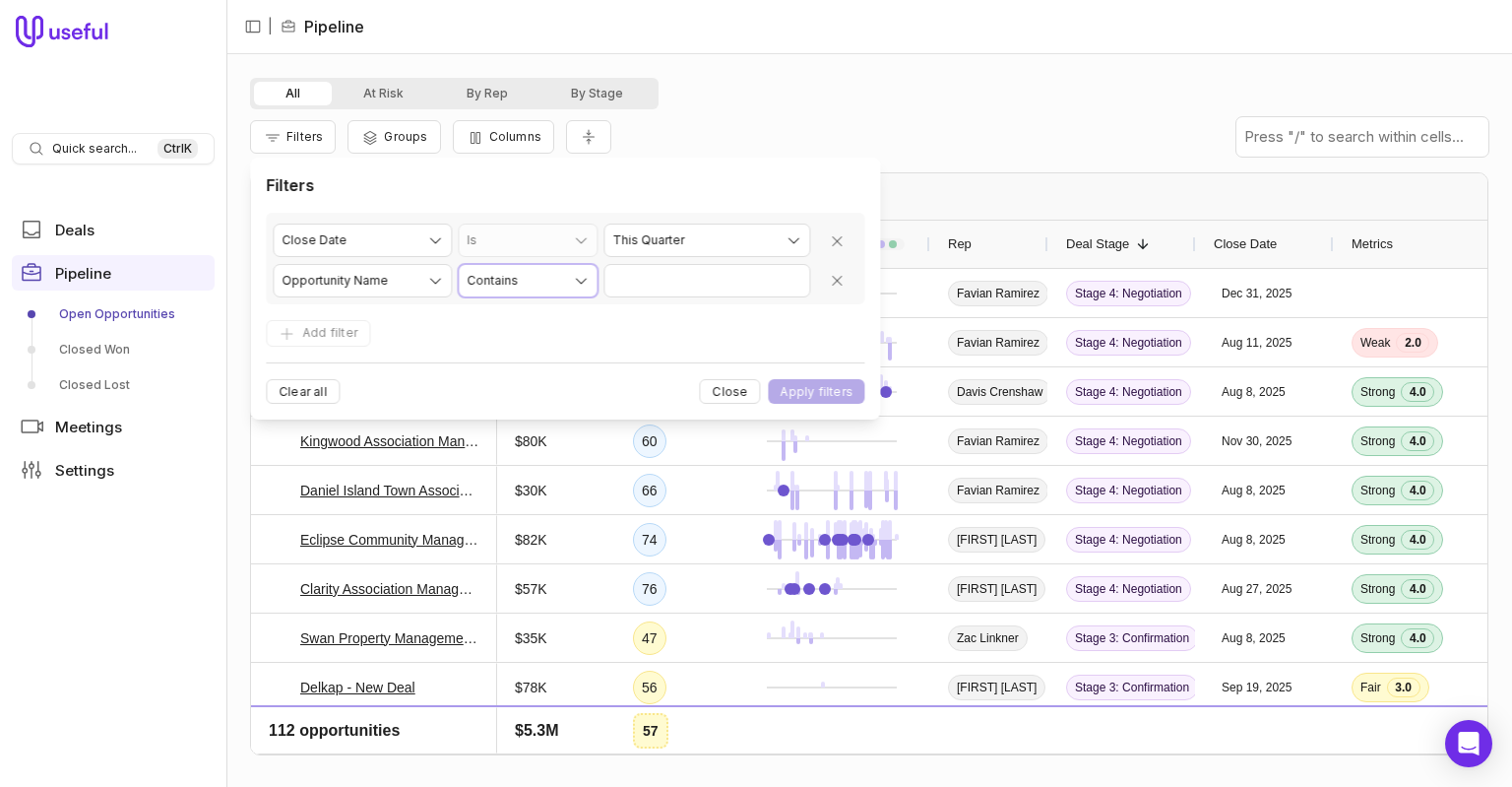 click on "Quick search... Ctrl K Deals Pipeline Open Opportunities Closed Won Closed Lost Meetings Settings | Pipeline All At Risk By Rep By Stage Filters Groups Columns Drag here to set row groups Drag here to set column labels
Opportunity
Amount
MEDDICC Score
1" at bounding box center (756, 393) 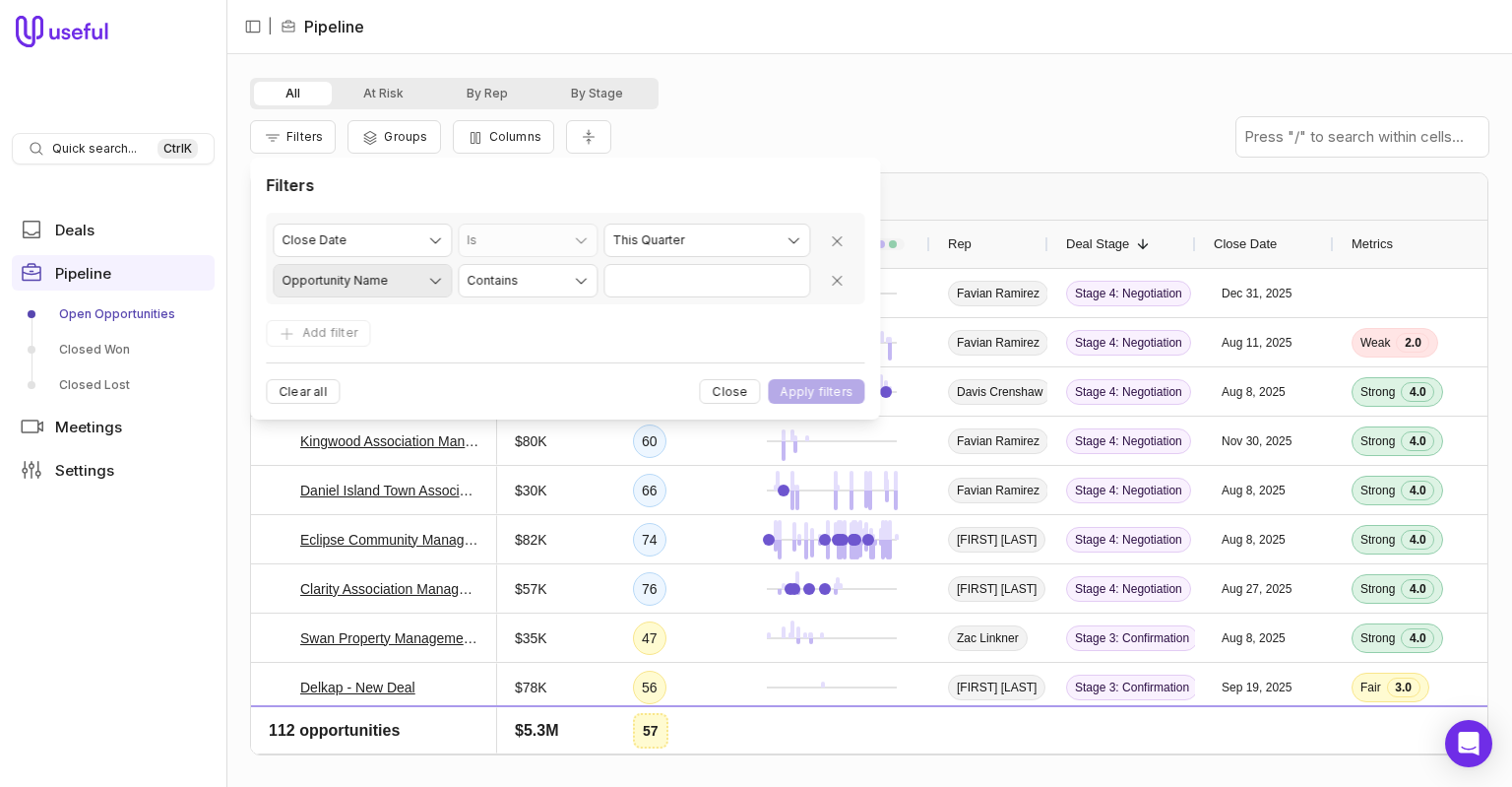 click on "Quick search... Ctrl K Deals Pipeline Open Opportunities Closed Won Closed Lost Meetings Settings | Pipeline All At Risk By Rep By Stage Filters Groups Columns Drag here to set row groups Drag here to set column labels
Opportunity
Amount
MEDDICC Score
1" at bounding box center [756, 393] 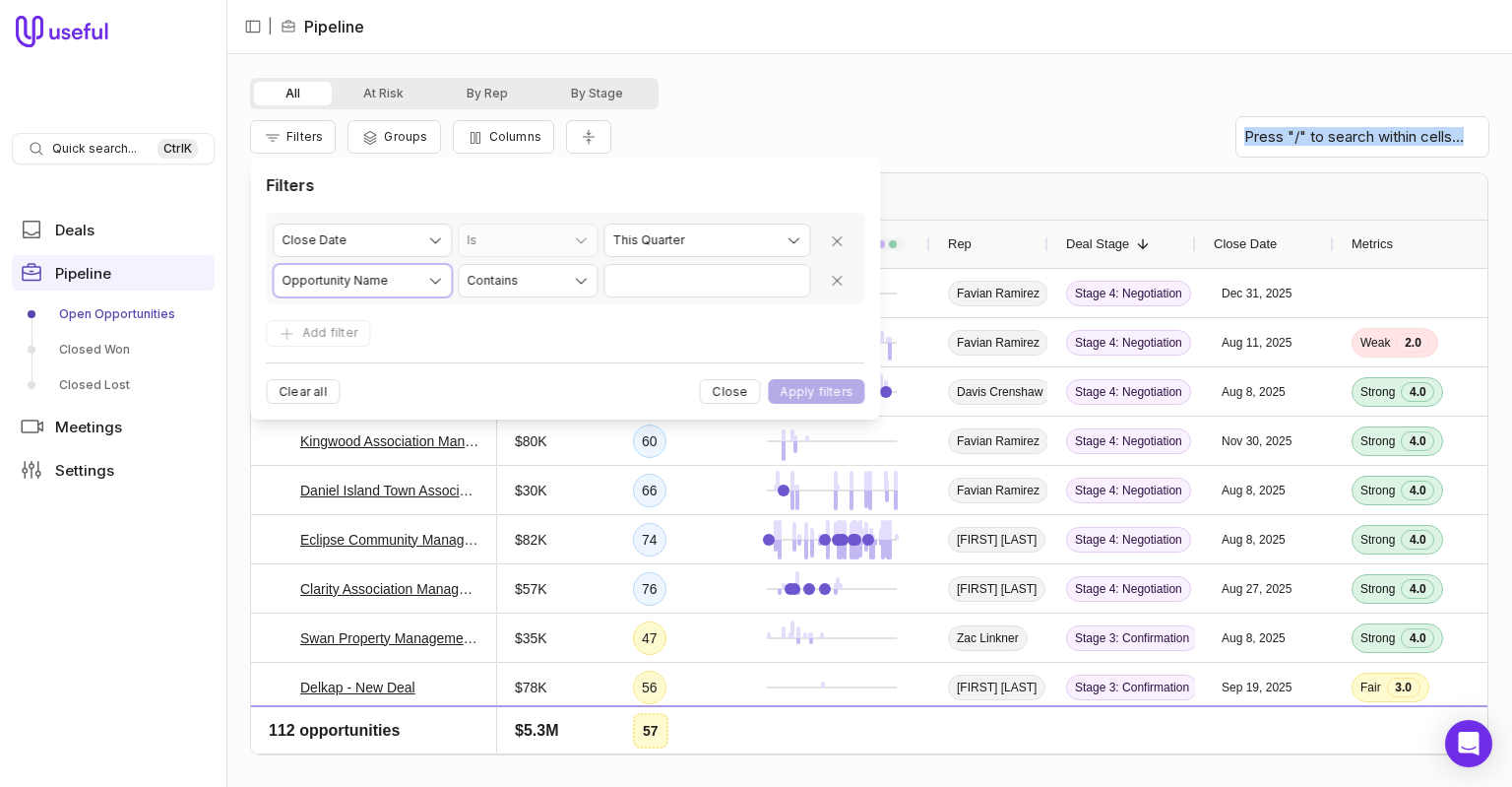 click on "Quick search... Ctrl K Deals Pipeline Open Opportunities Closed Won Closed Lost Meetings Settings | Pipeline All At Risk By Rep By Stage Filters Groups Columns Drag here to set row groups Drag here to set column labels
Opportunity
Amount
MEDDICC Score
1" at bounding box center [756, 393] 